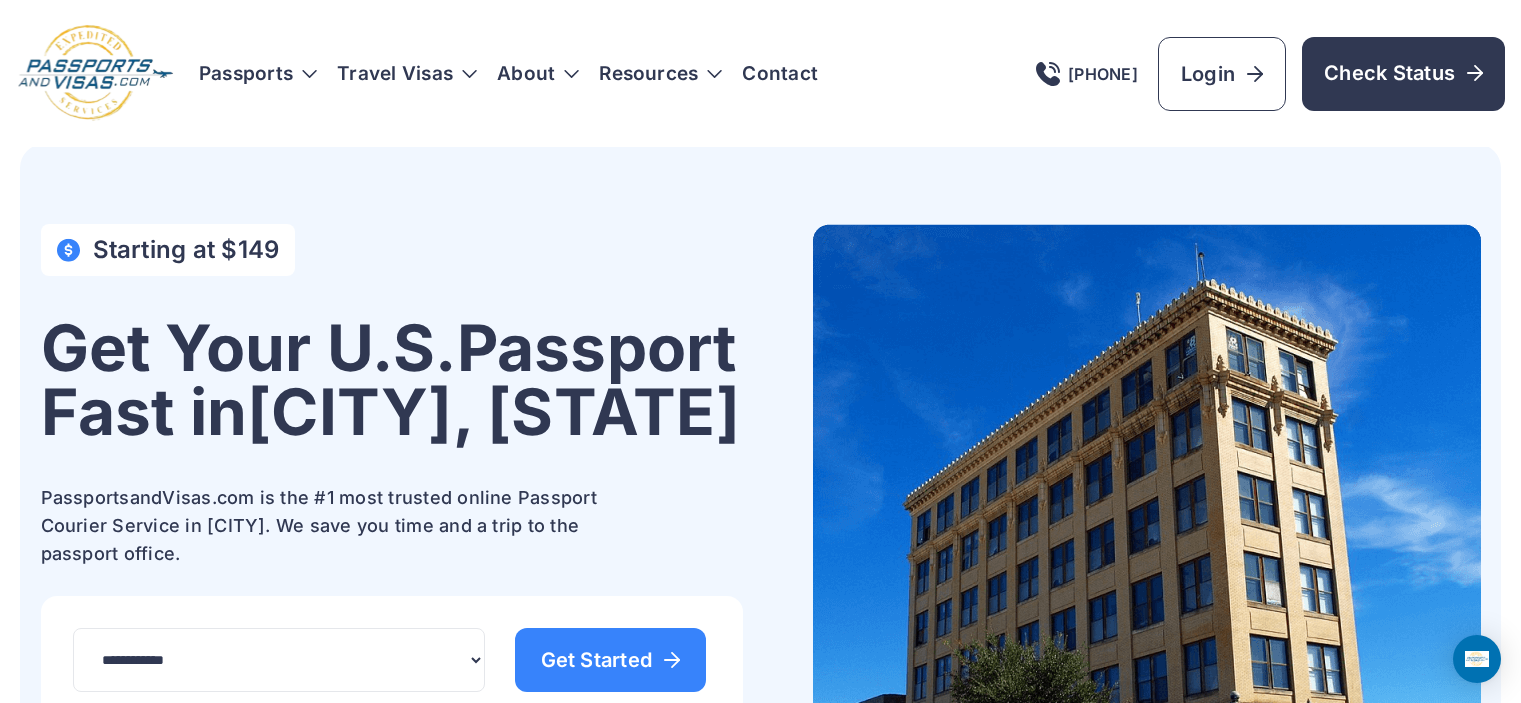 scroll, scrollTop: 0, scrollLeft: 0, axis: both 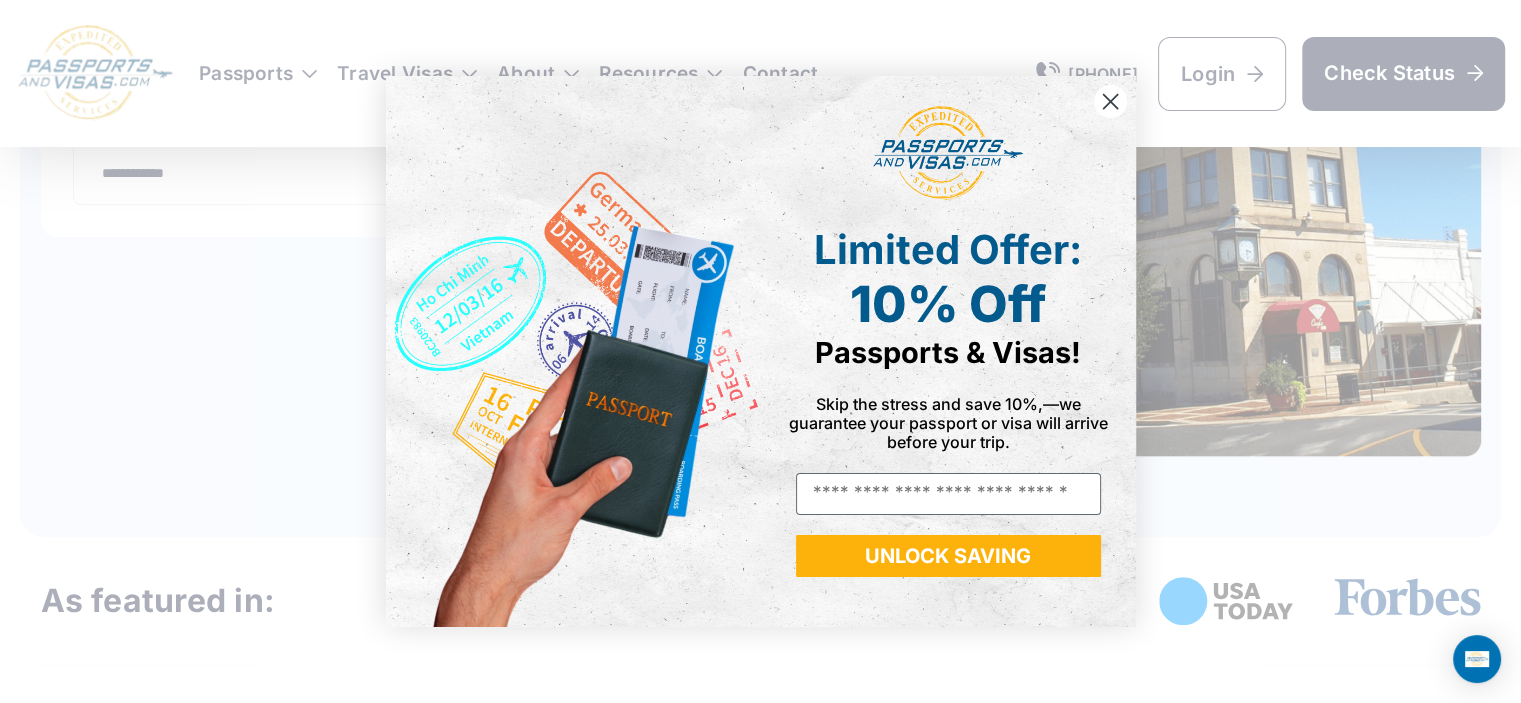 click at bounding box center (573, 351) 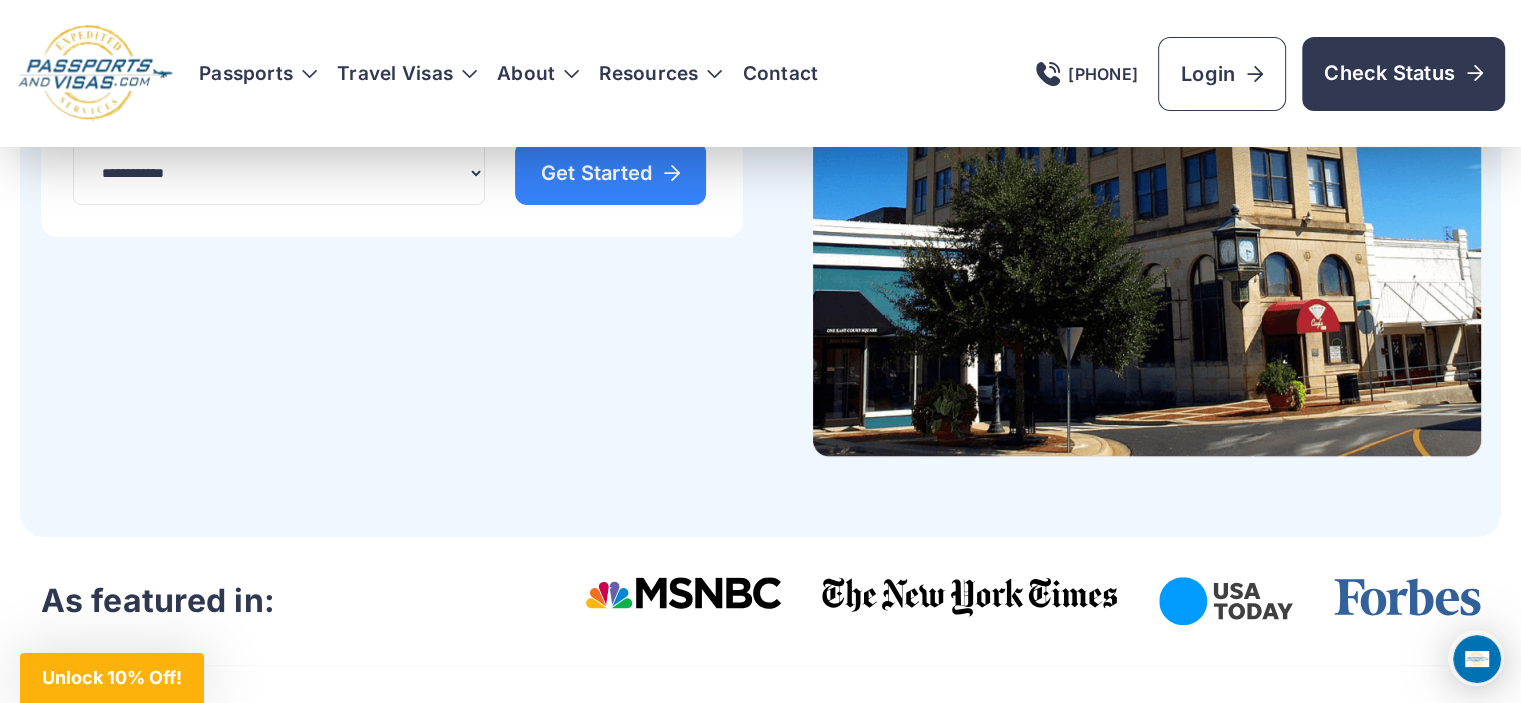 scroll, scrollTop: 0, scrollLeft: 0, axis: both 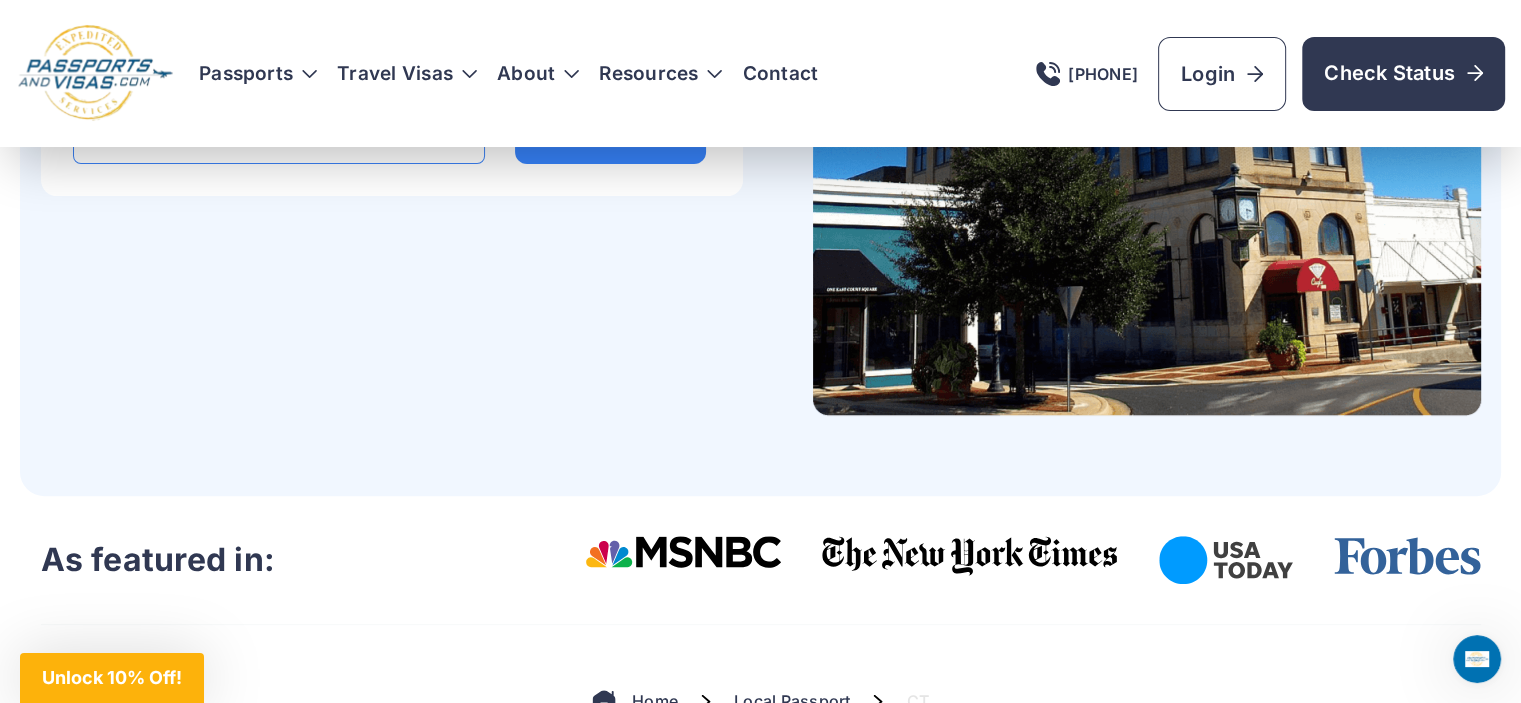 click on "**********" at bounding box center [279, 132] 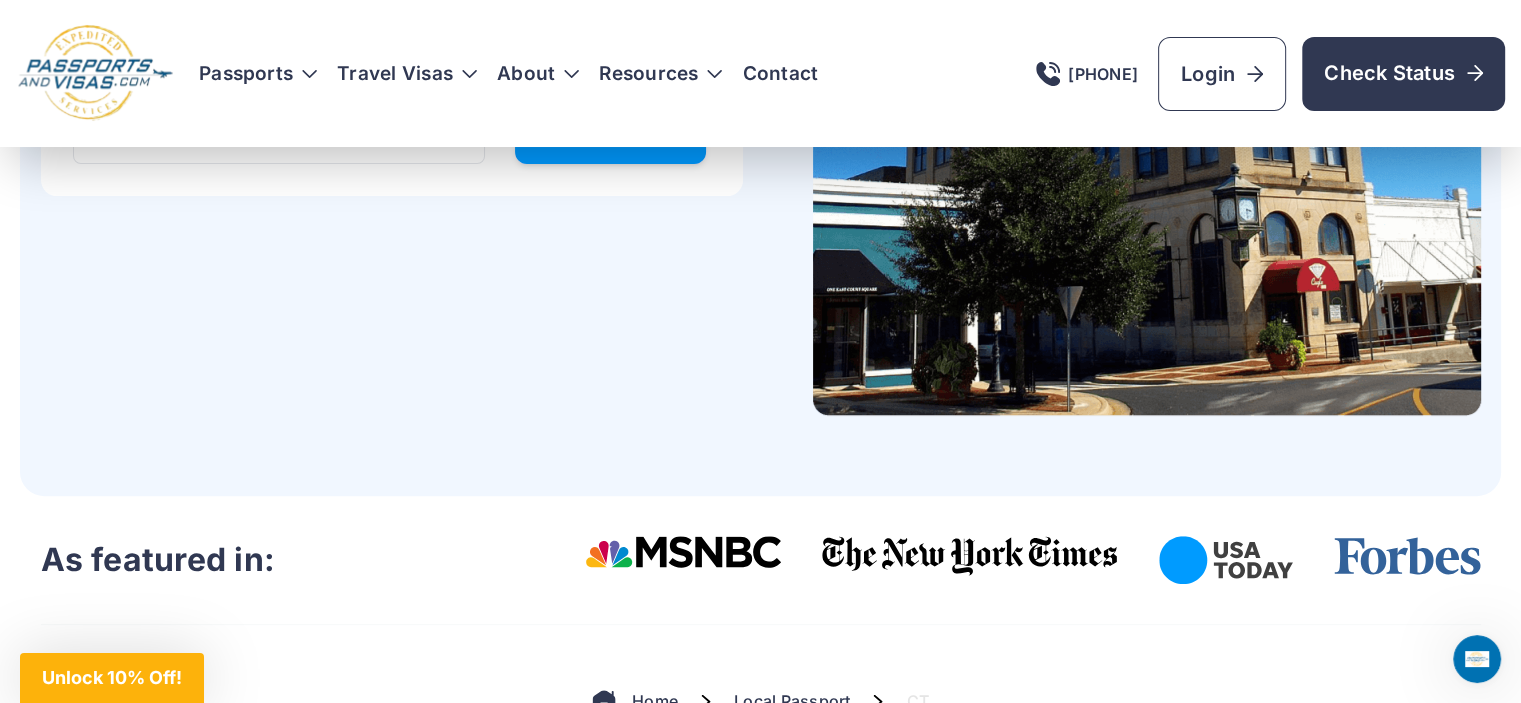 click on "Get Started" at bounding box center (611, 132) 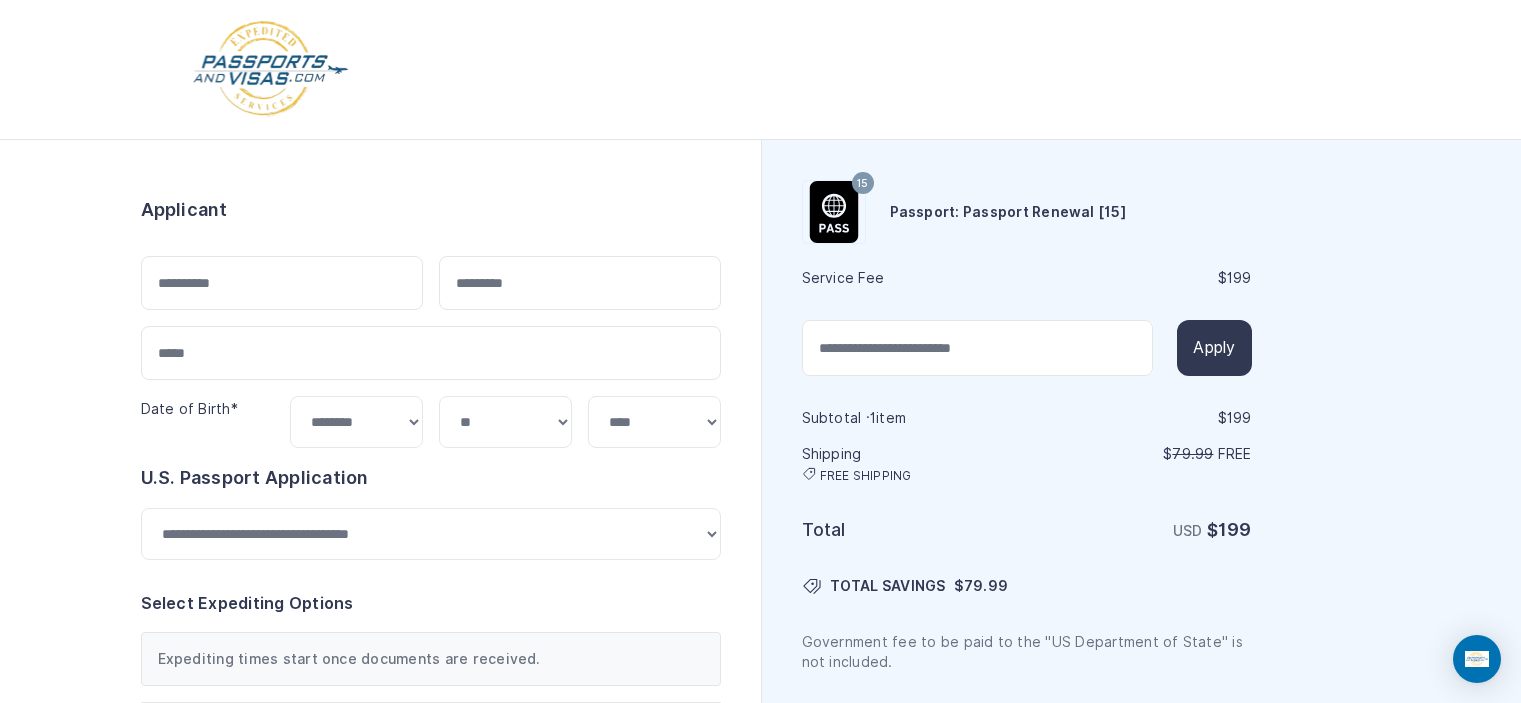 scroll, scrollTop: 0, scrollLeft: 0, axis: both 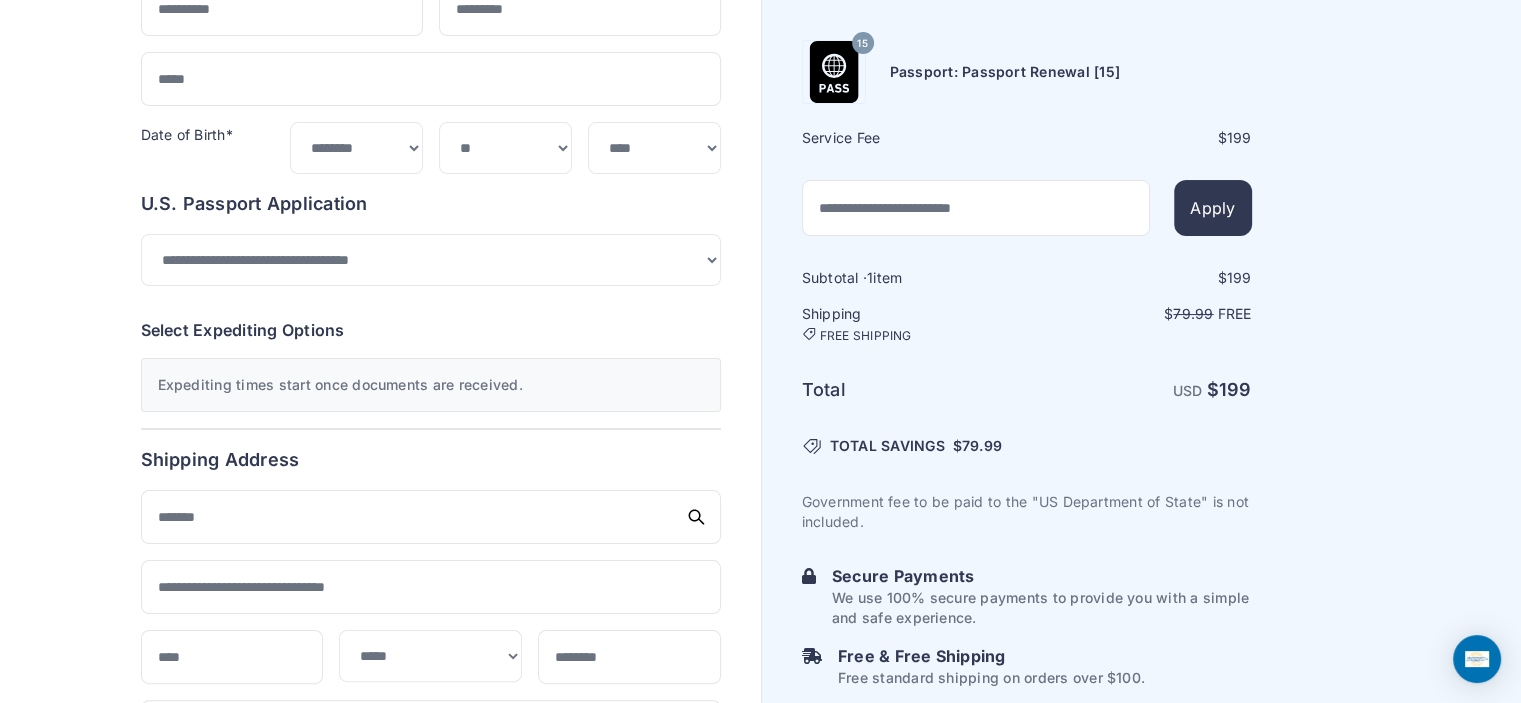 click on "Expediting times start once documents are received." at bounding box center [431, 385] 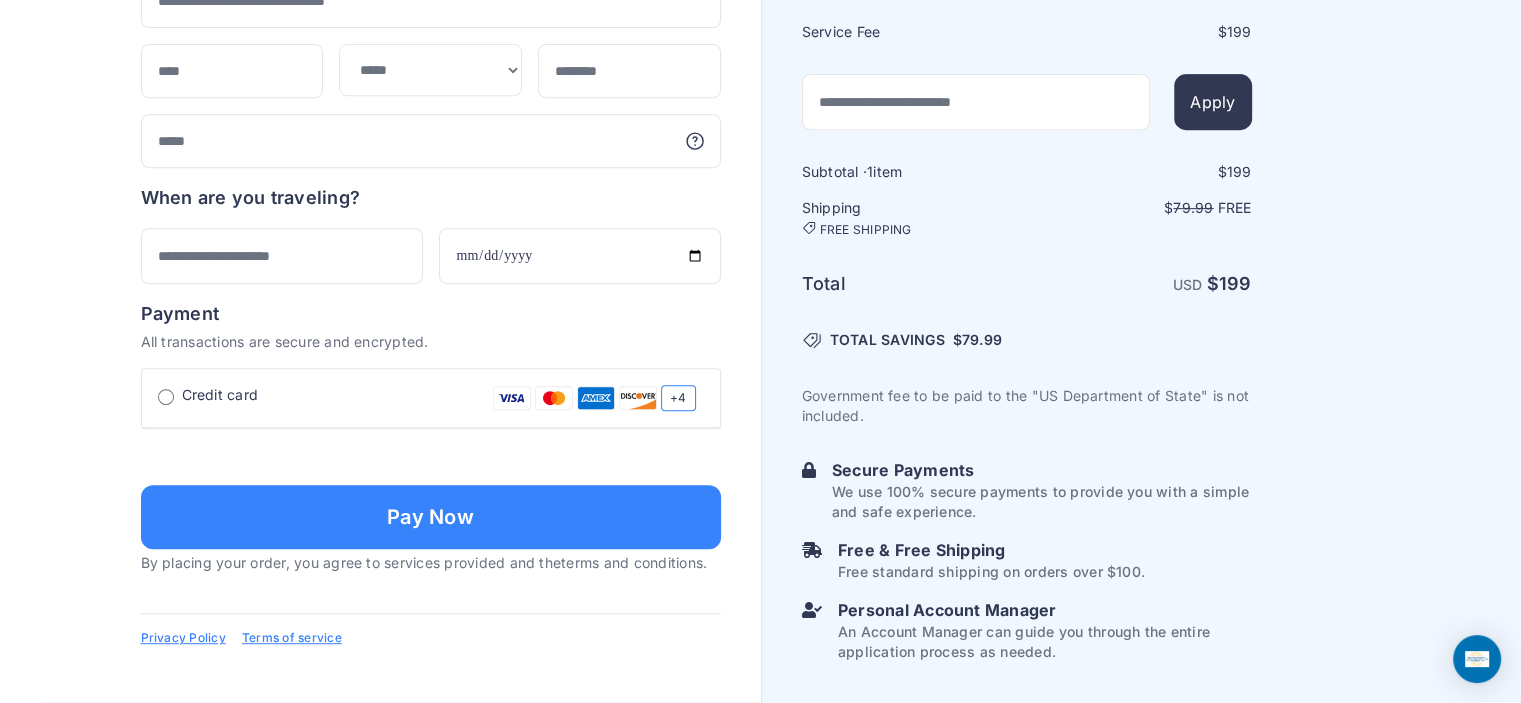 scroll, scrollTop: 0, scrollLeft: 0, axis: both 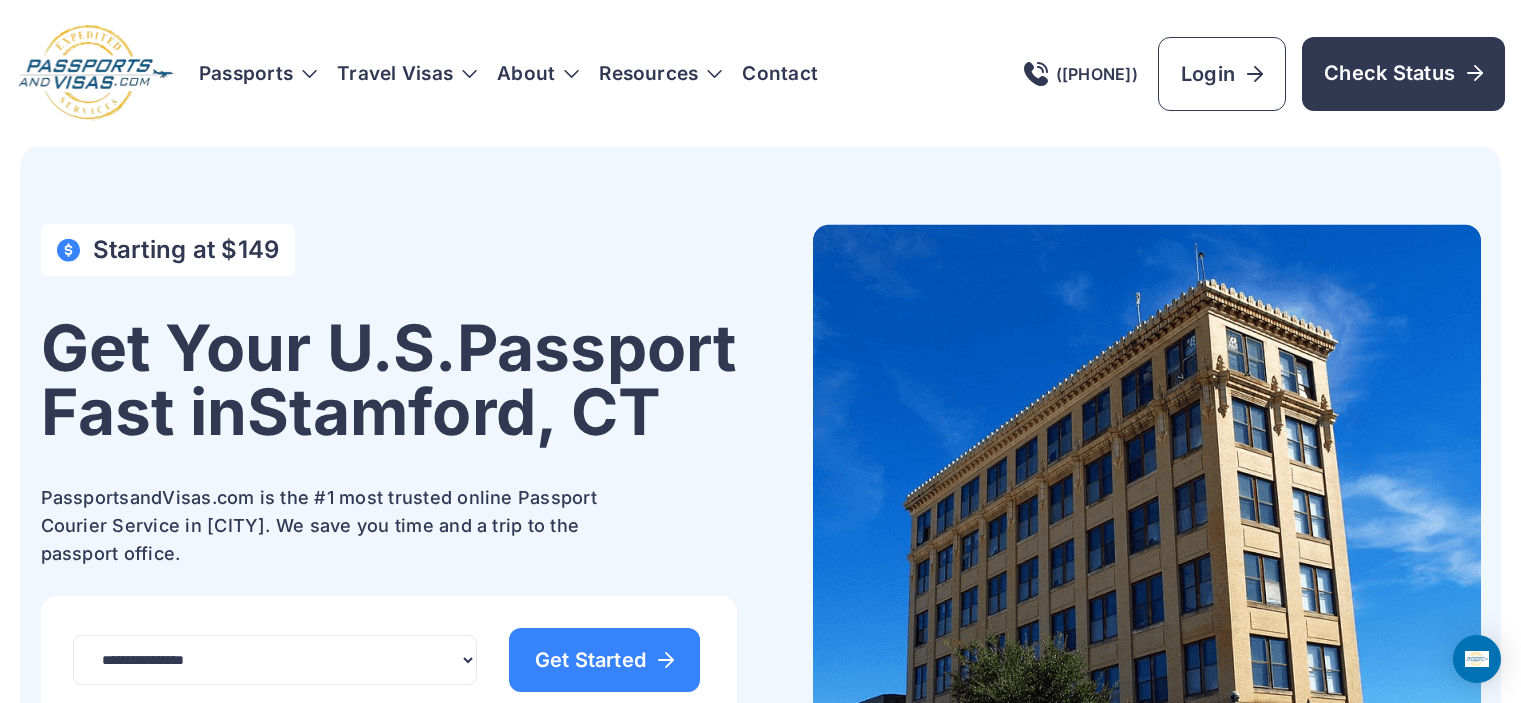 select on "*******" 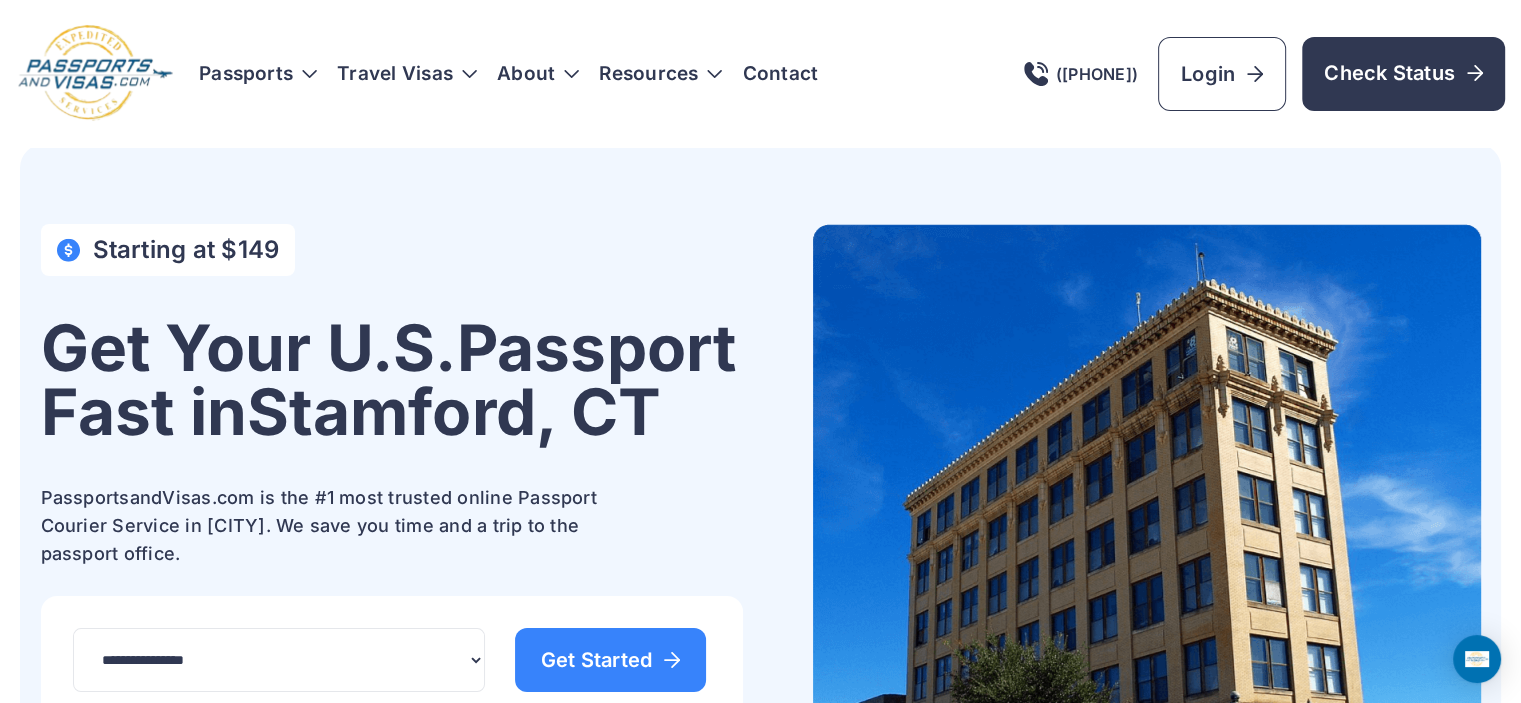 scroll, scrollTop: 0, scrollLeft: 0, axis: both 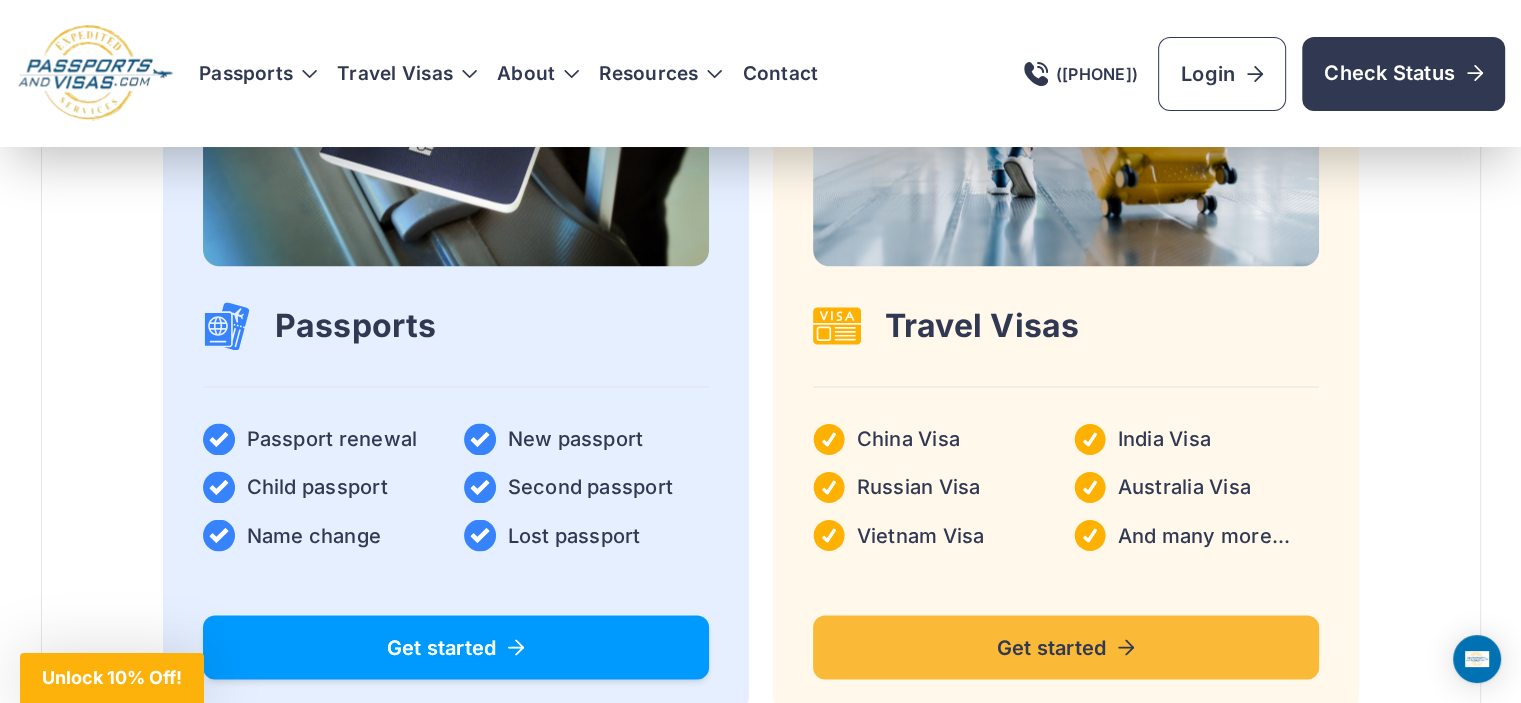 click on "Get started" at bounding box center [456, 647] 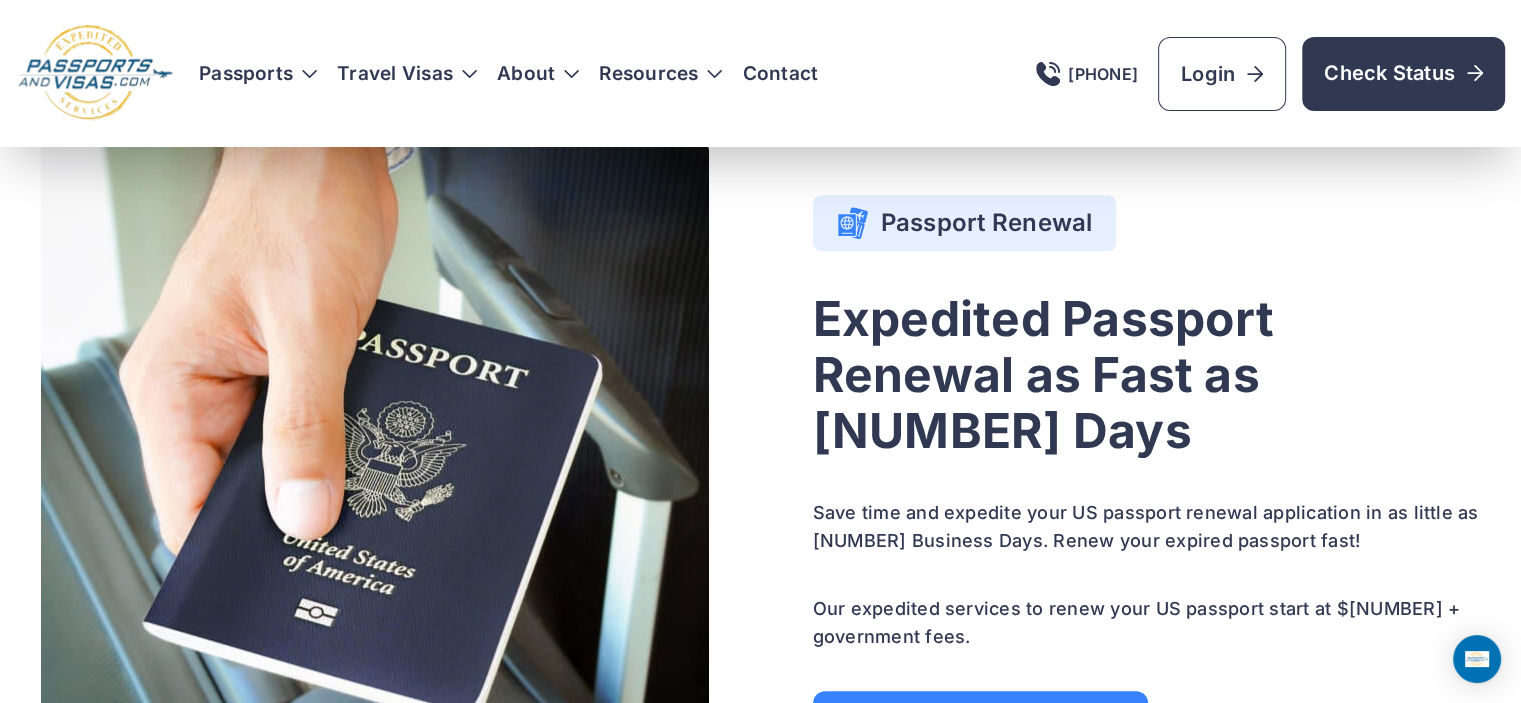 scroll, scrollTop: 0, scrollLeft: 0, axis: both 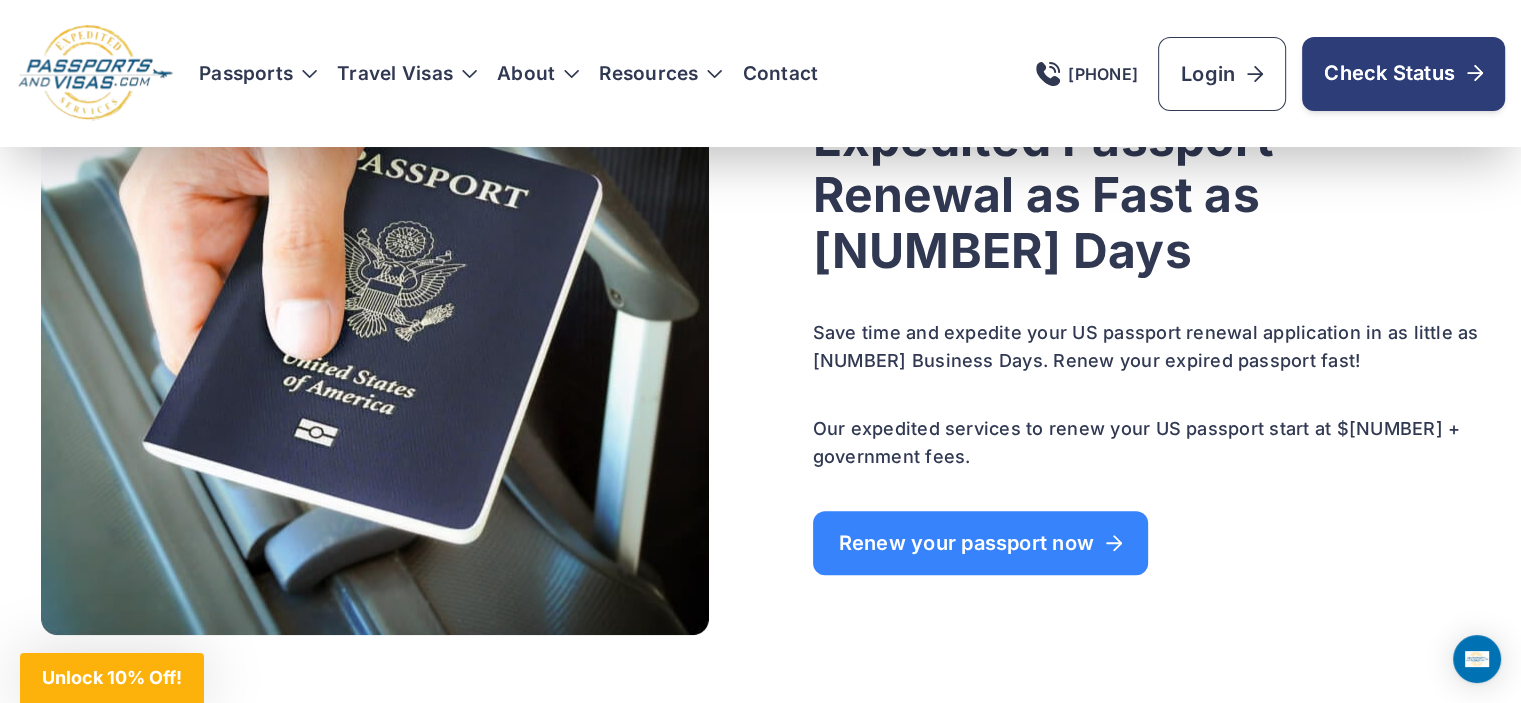 click on "Passports
Passport
Get started
Passport Renewal" at bounding box center (760, 6073) 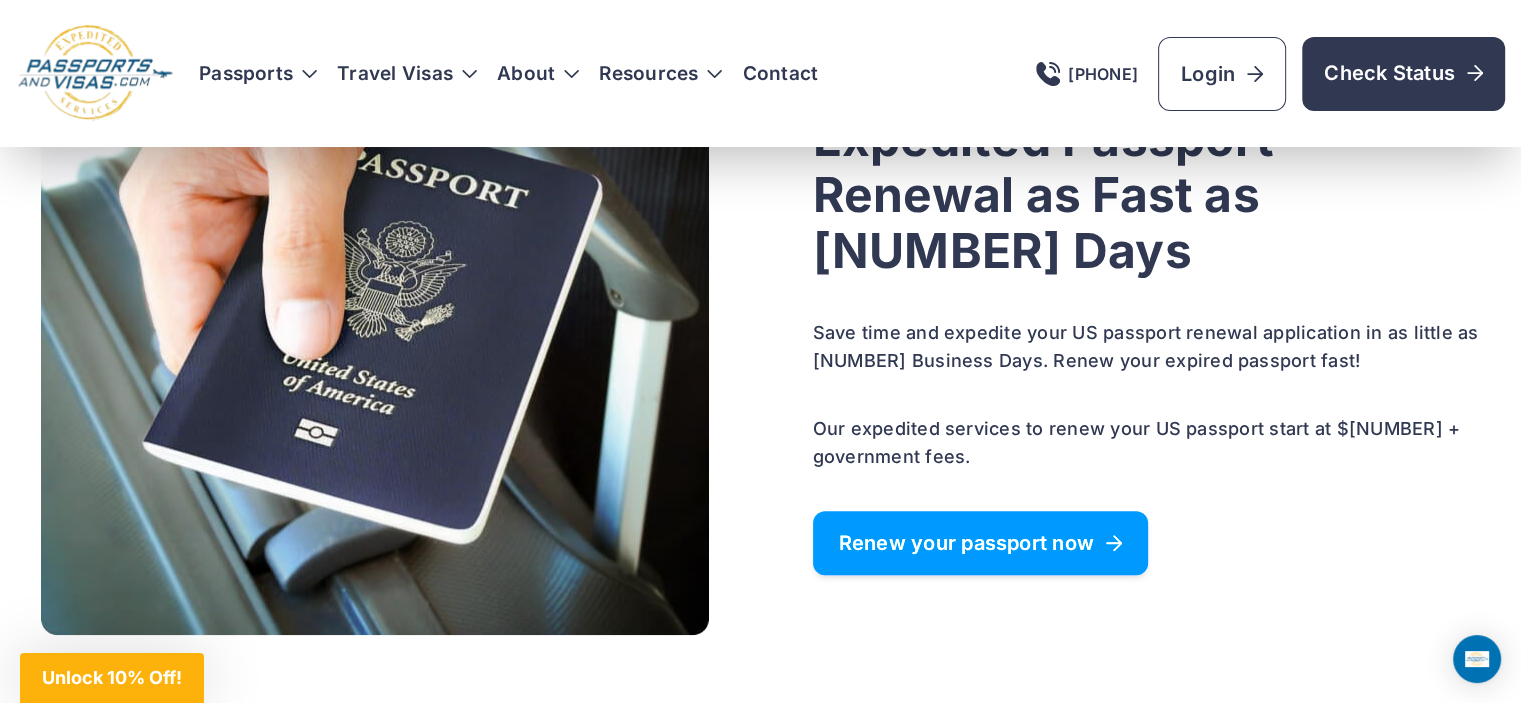click on "Renew your passport now" at bounding box center (981, 543) 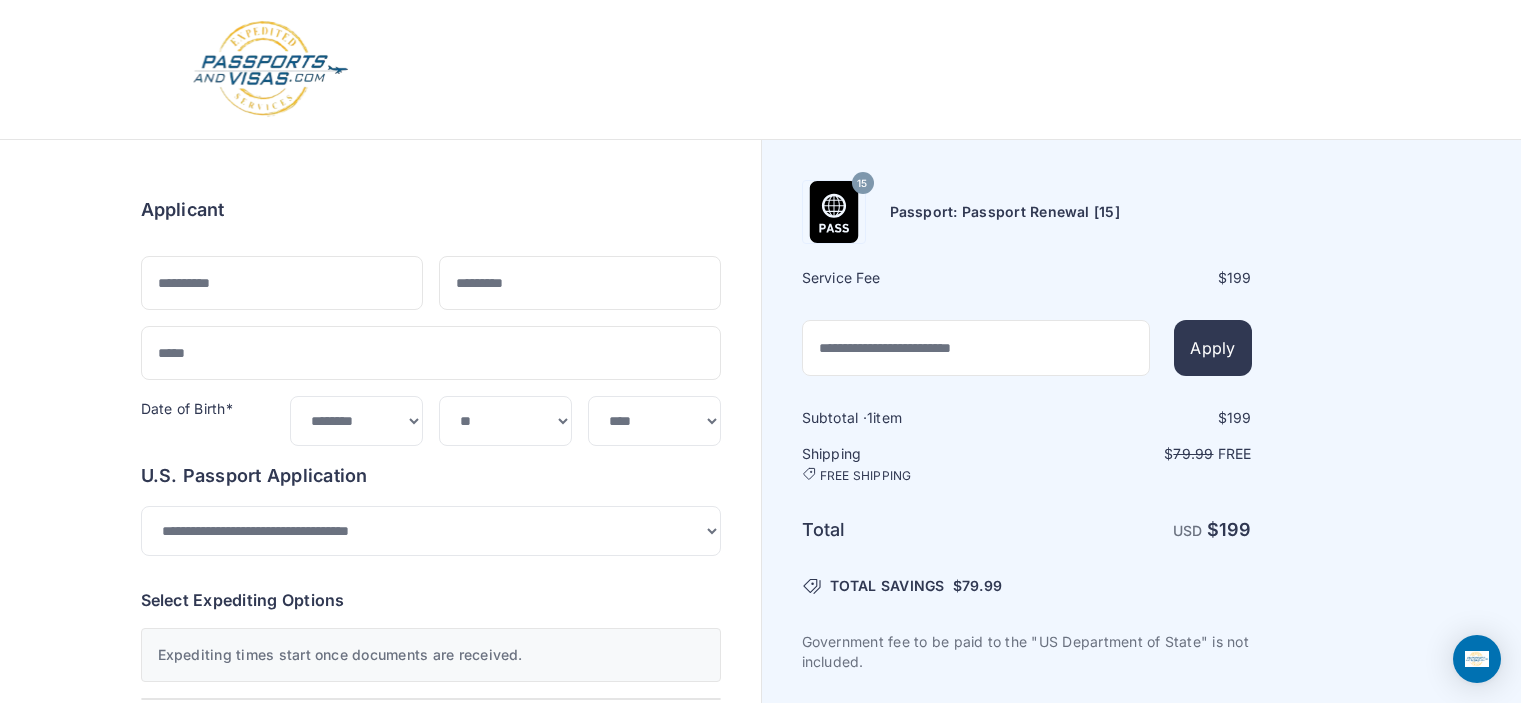 select on "**" 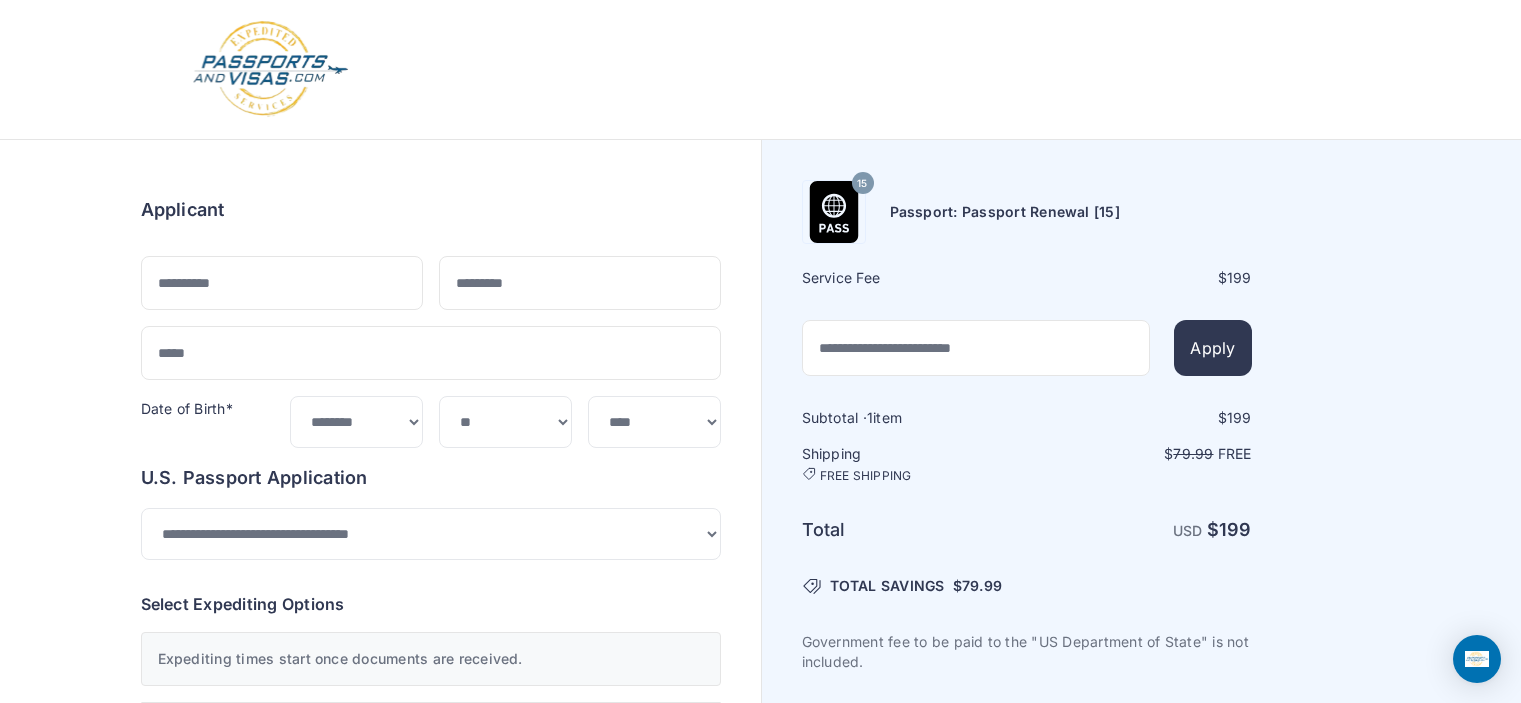 scroll, scrollTop: 0, scrollLeft: 0, axis: both 